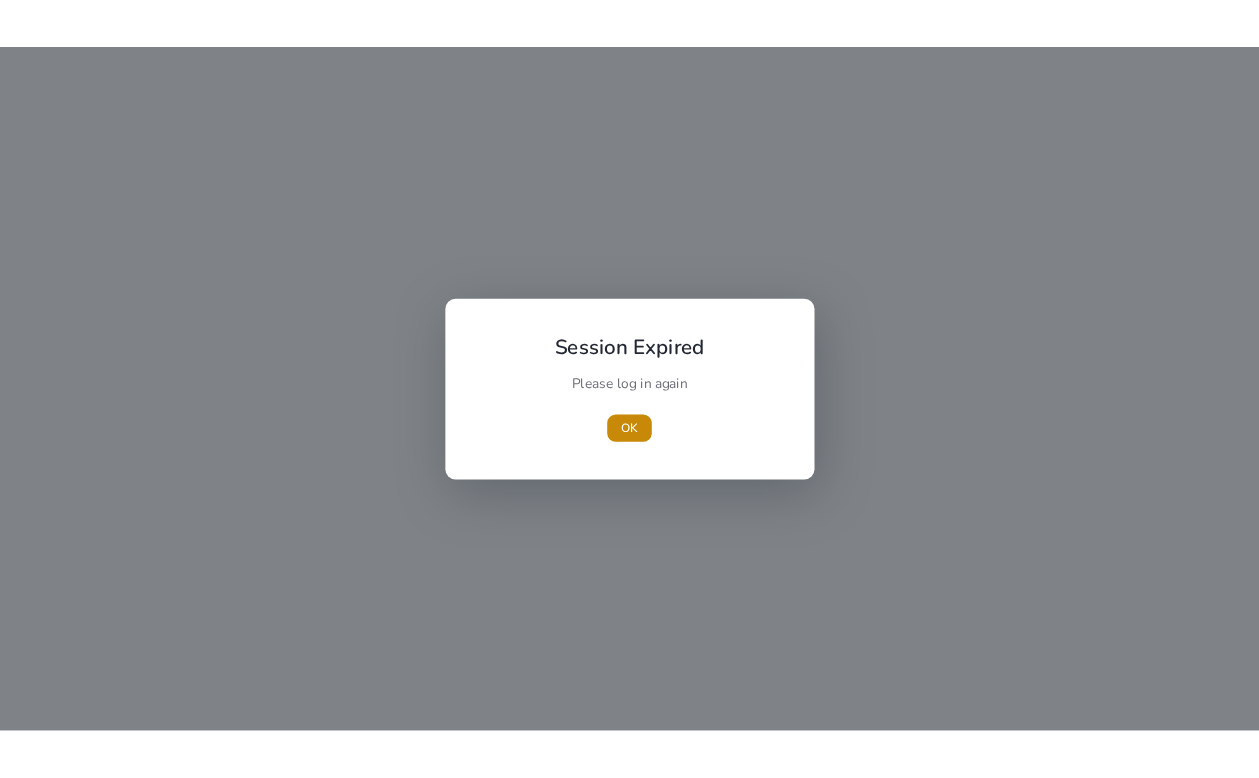 scroll, scrollTop: 0, scrollLeft: 0, axis: both 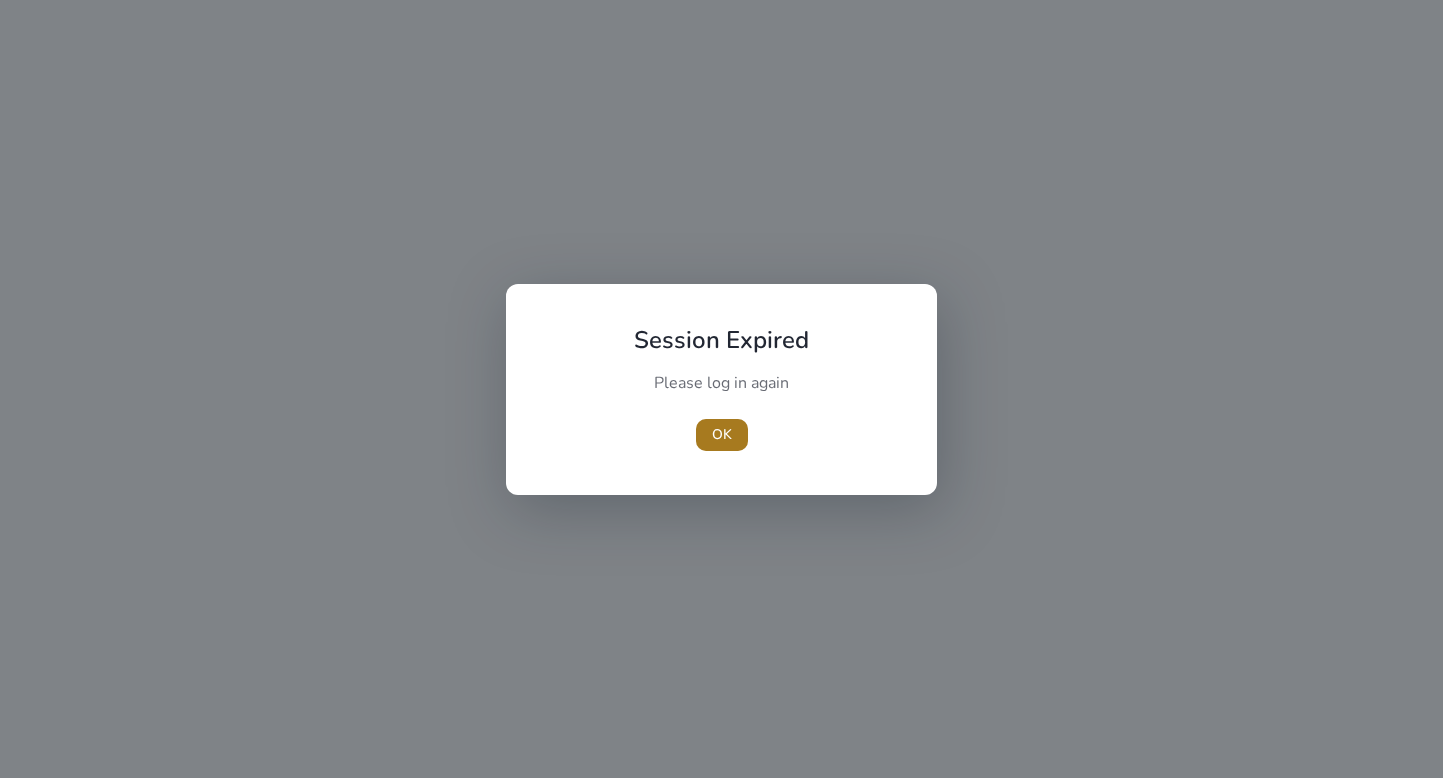 click on "OK" at bounding box center [722, 434] 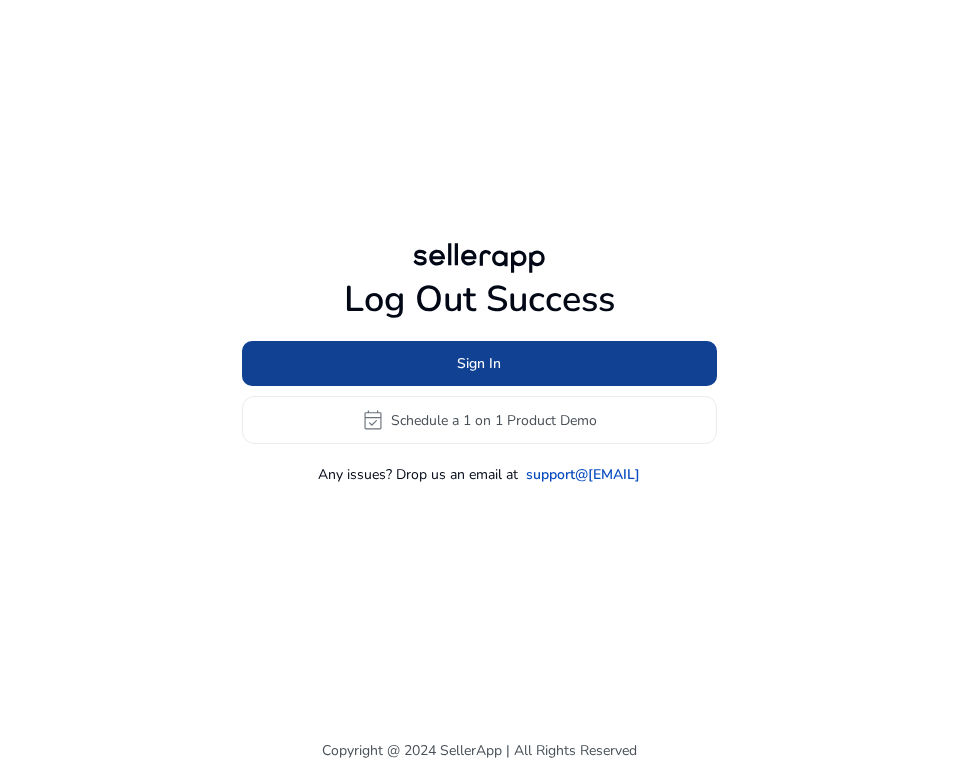 click 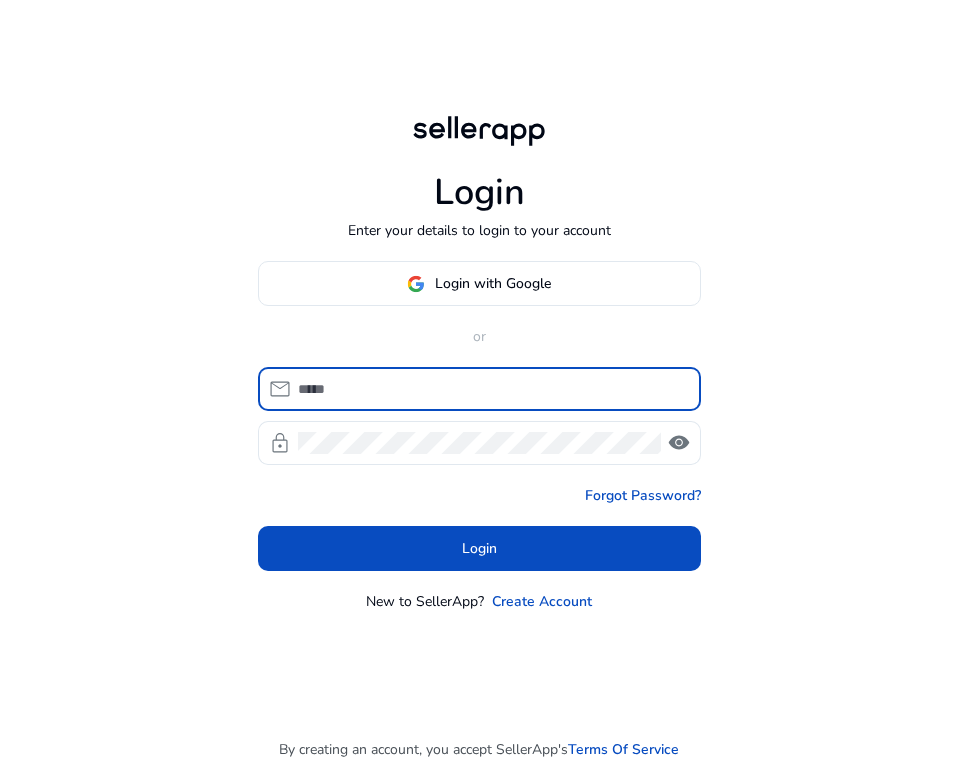 type on "**********" 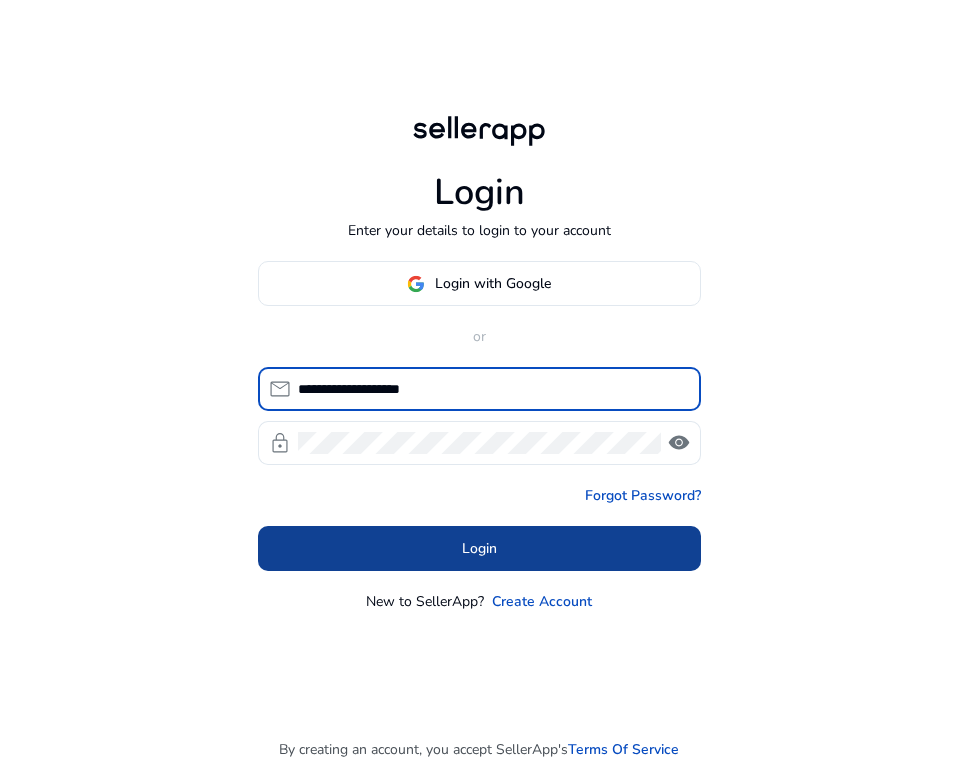 click at bounding box center [479, 549] 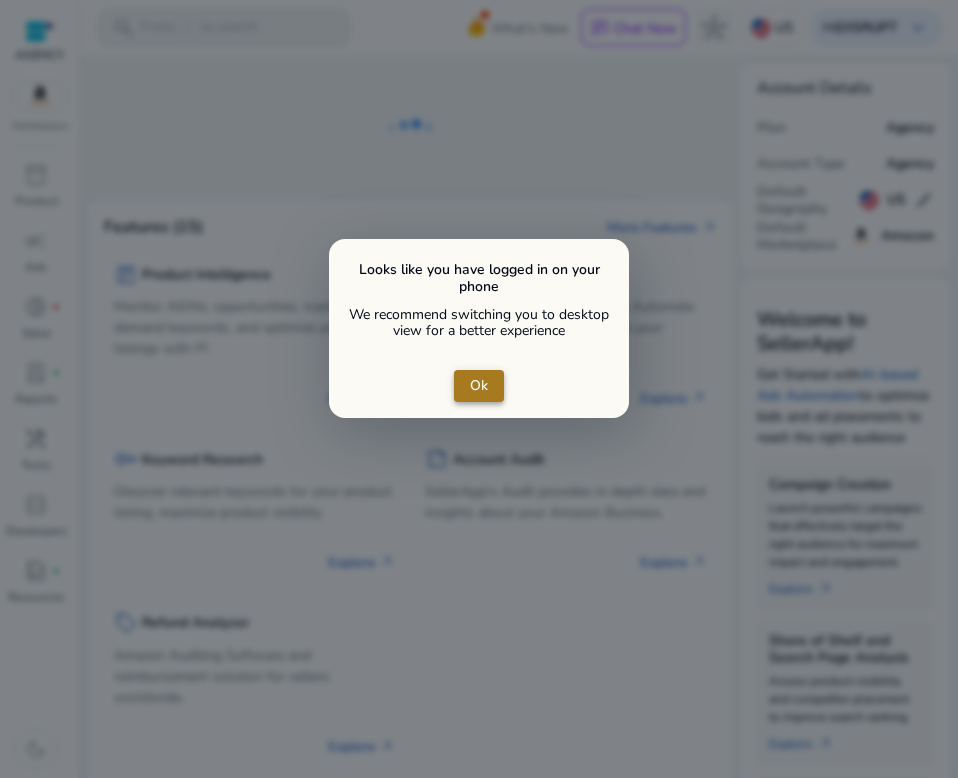 click on "Ok" at bounding box center [479, 385] 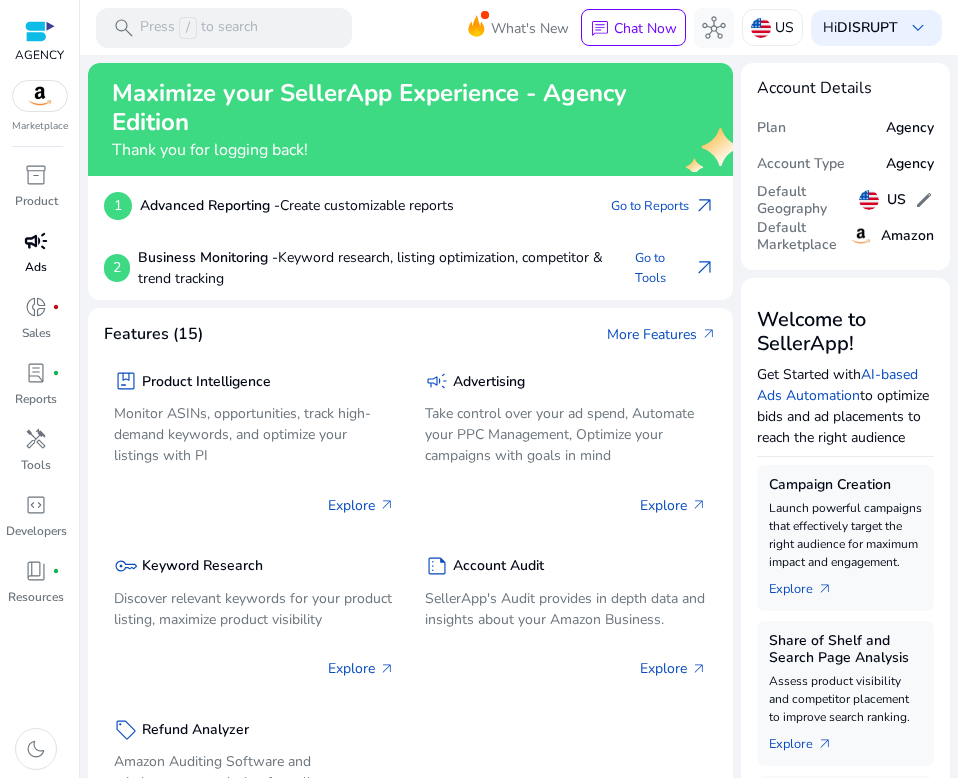 click on "campaign" at bounding box center (36, 241) 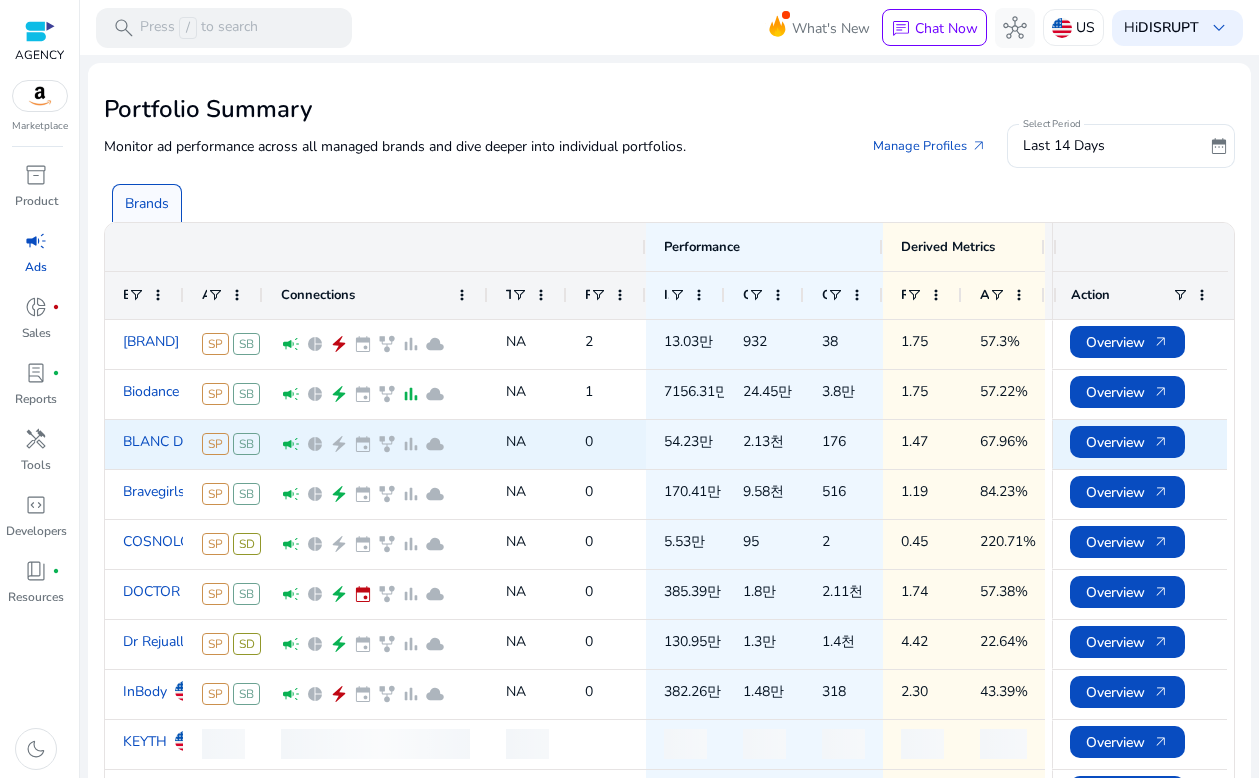 scroll, scrollTop: 51, scrollLeft: 0, axis: vertical 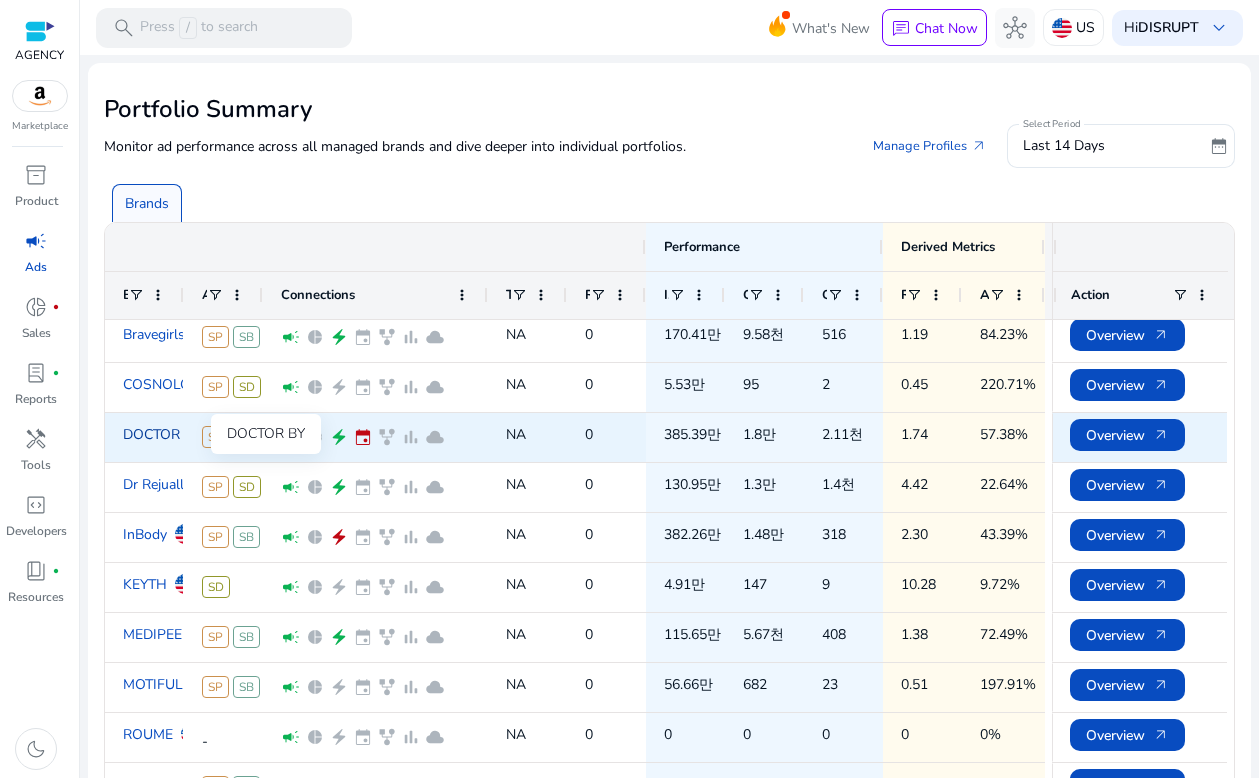 click on "DOCTOR BY" 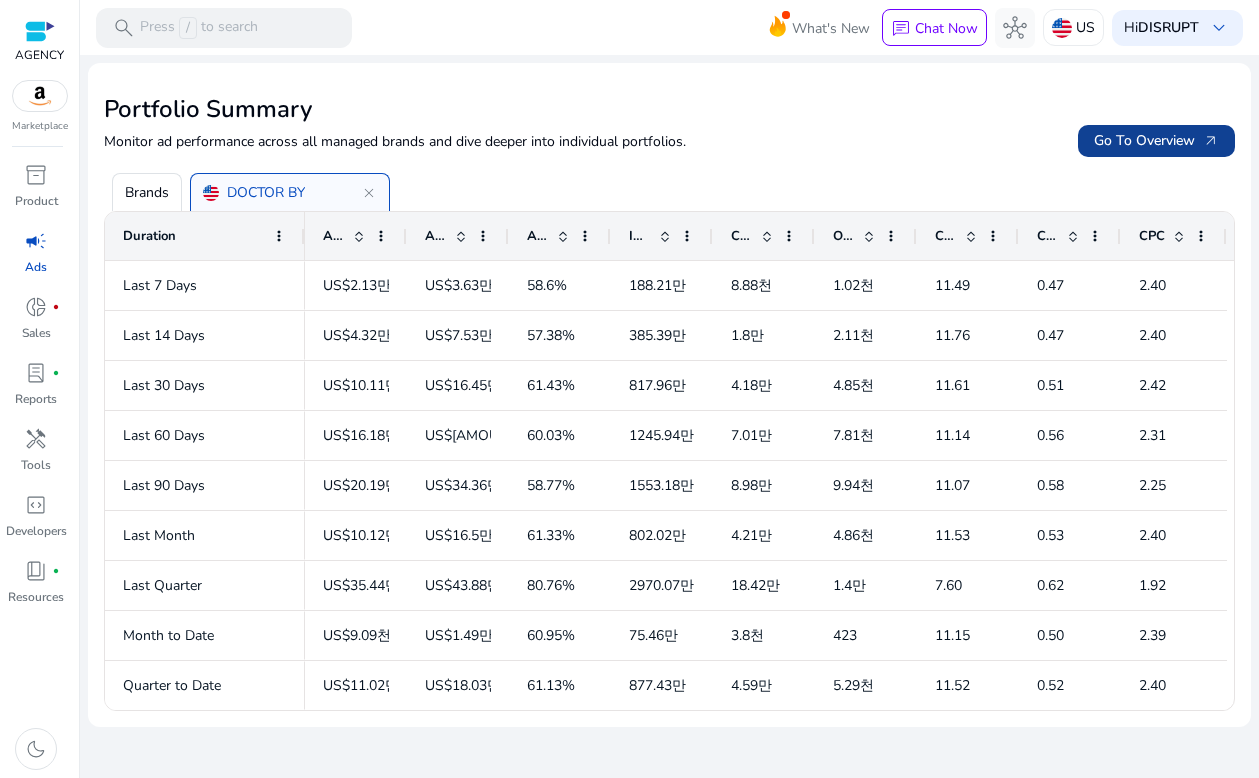 click on "Go To Overview   arrow_outward" 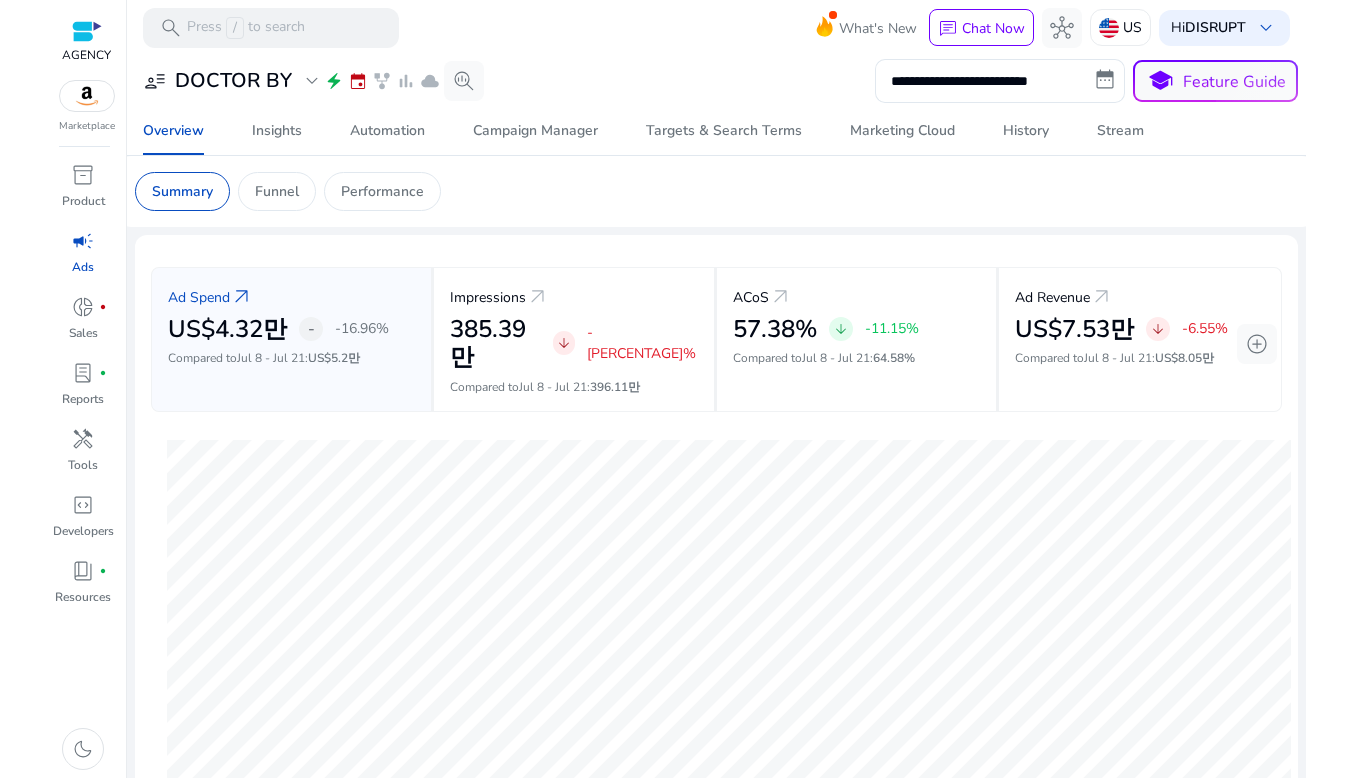 scroll, scrollTop: 0, scrollLeft: 0, axis: both 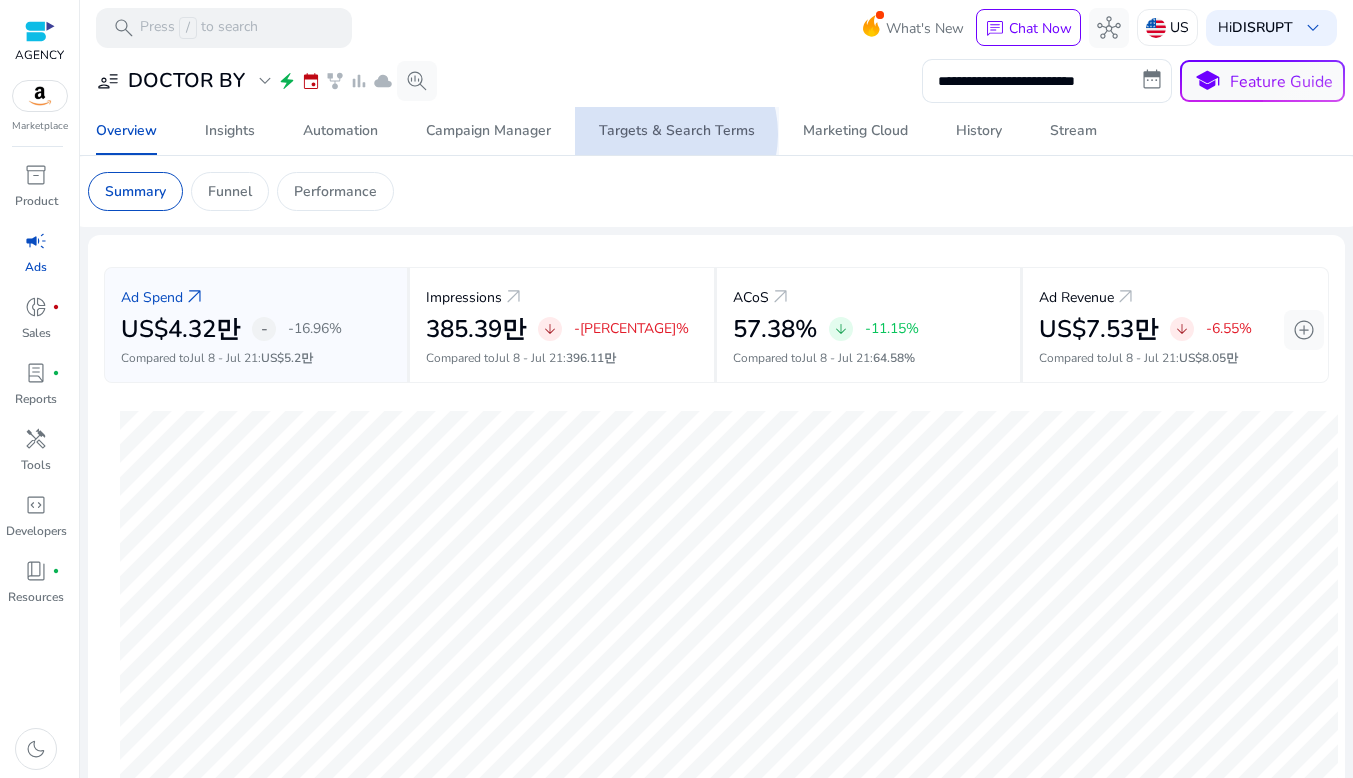 click on "Targets & Search Terms" at bounding box center (677, 131) 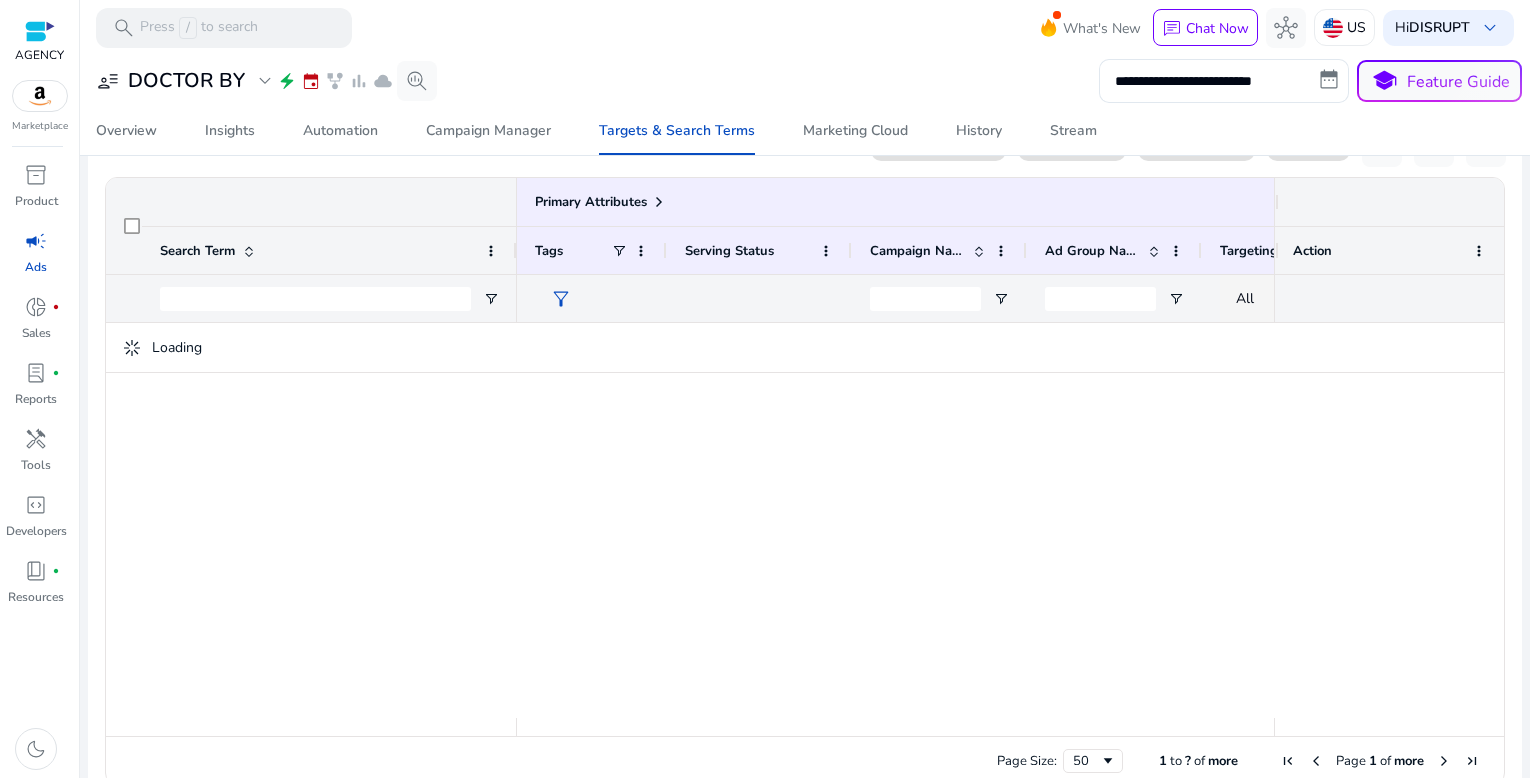 scroll, scrollTop: 201, scrollLeft: 0, axis: vertical 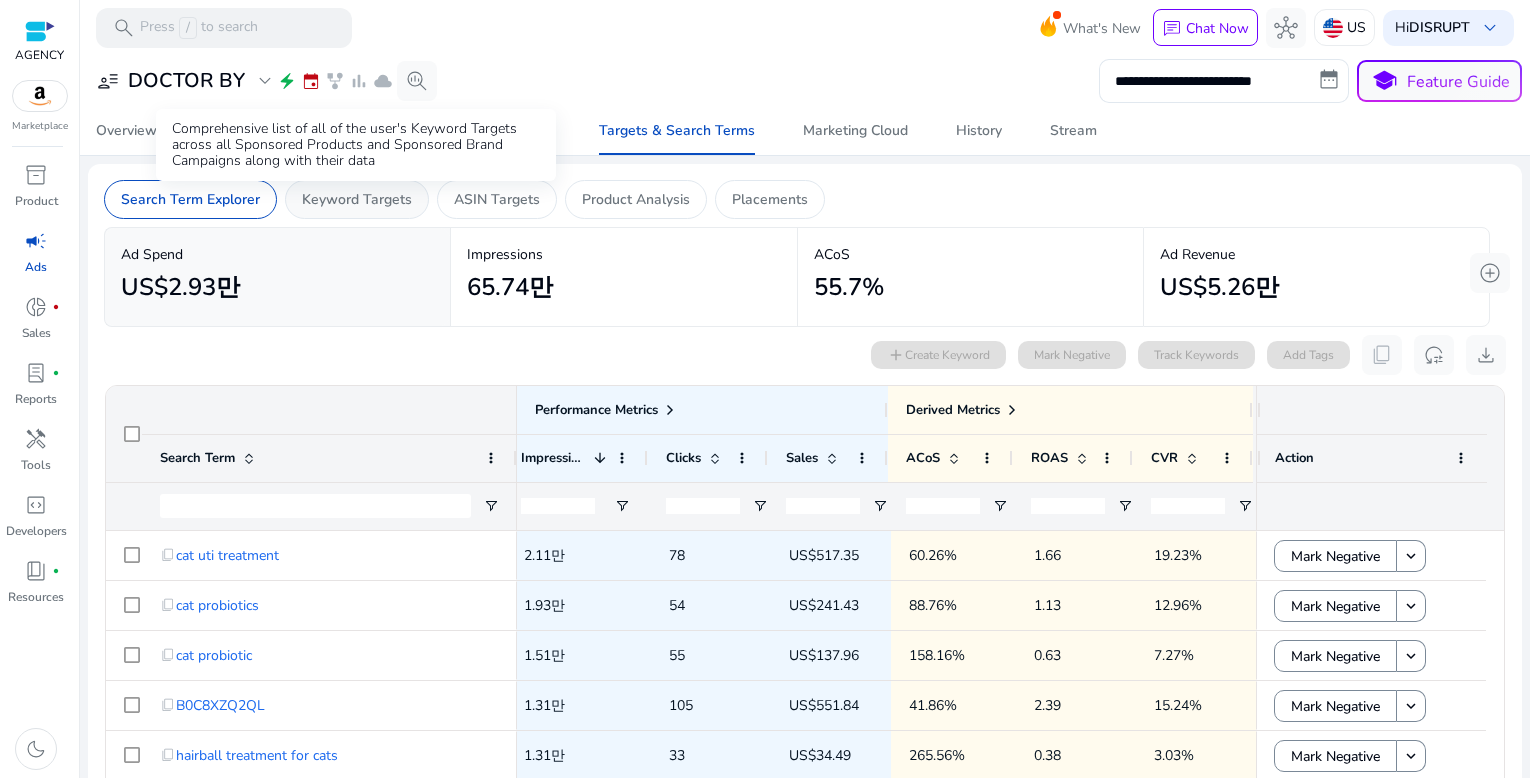 click on "Keyword Targets" 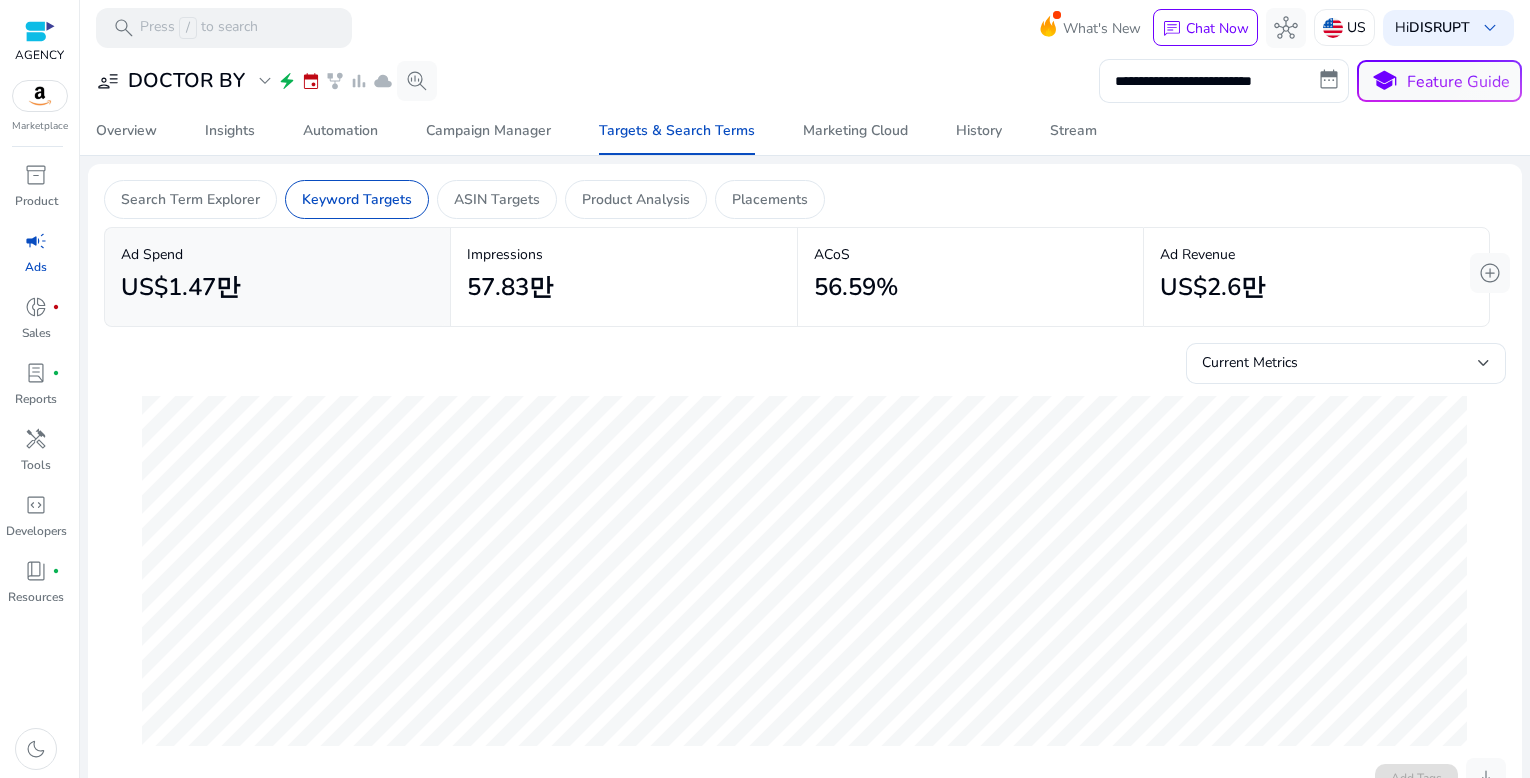 scroll, scrollTop: 0, scrollLeft: 0, axis: both 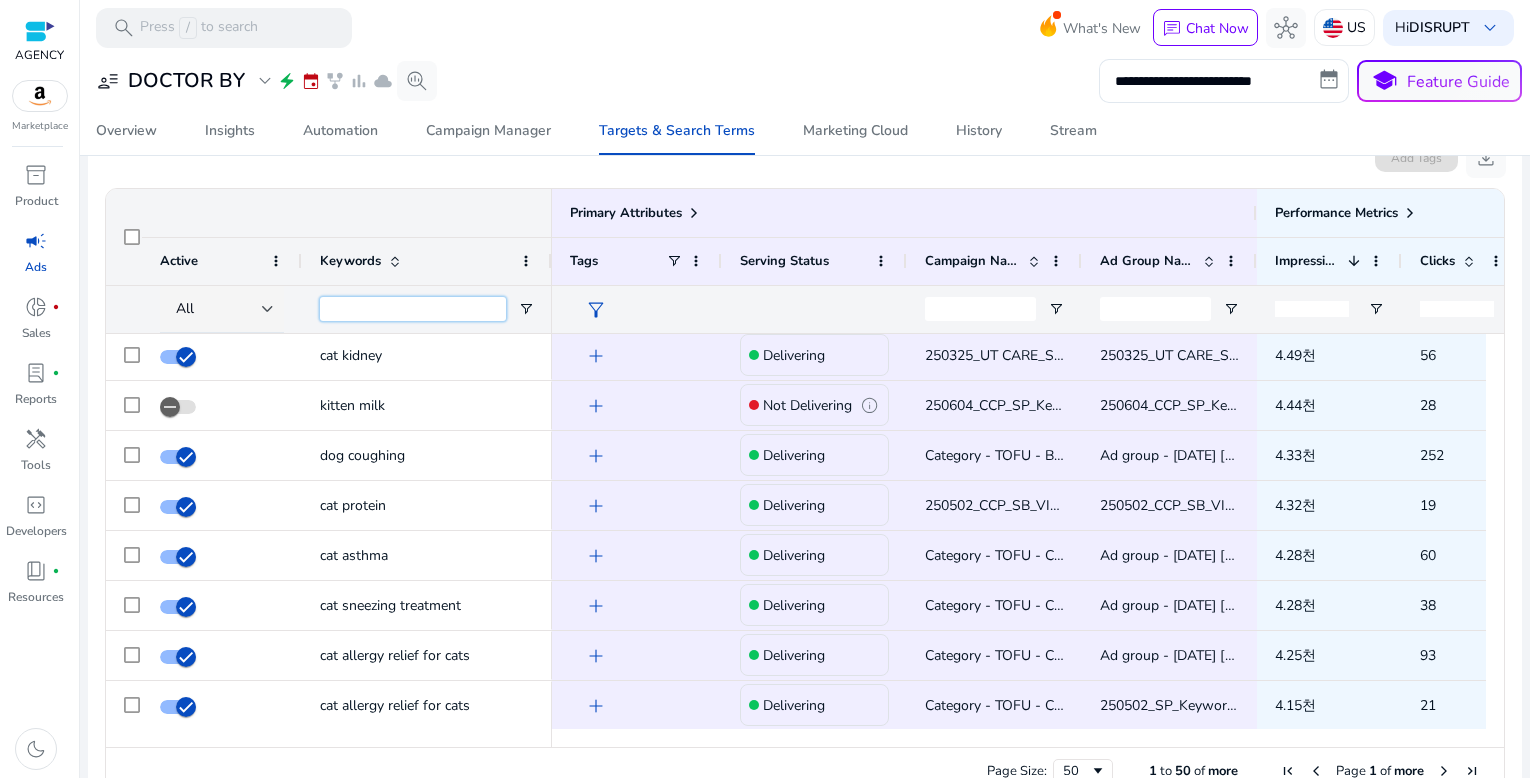 click at bounding box center (413, 309) 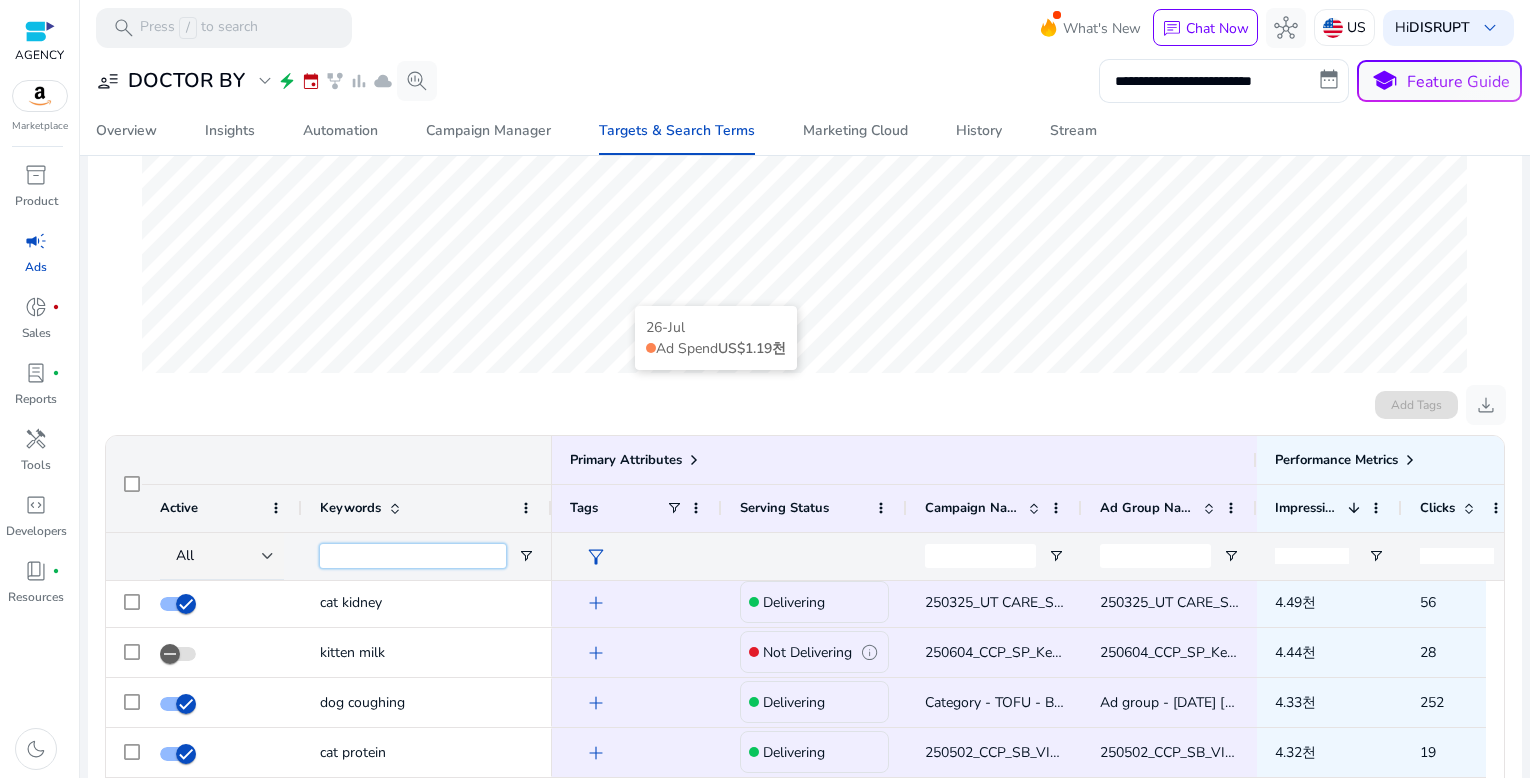 scroll, scrollTop: 377, scrollLeft: 0, axis: vertical 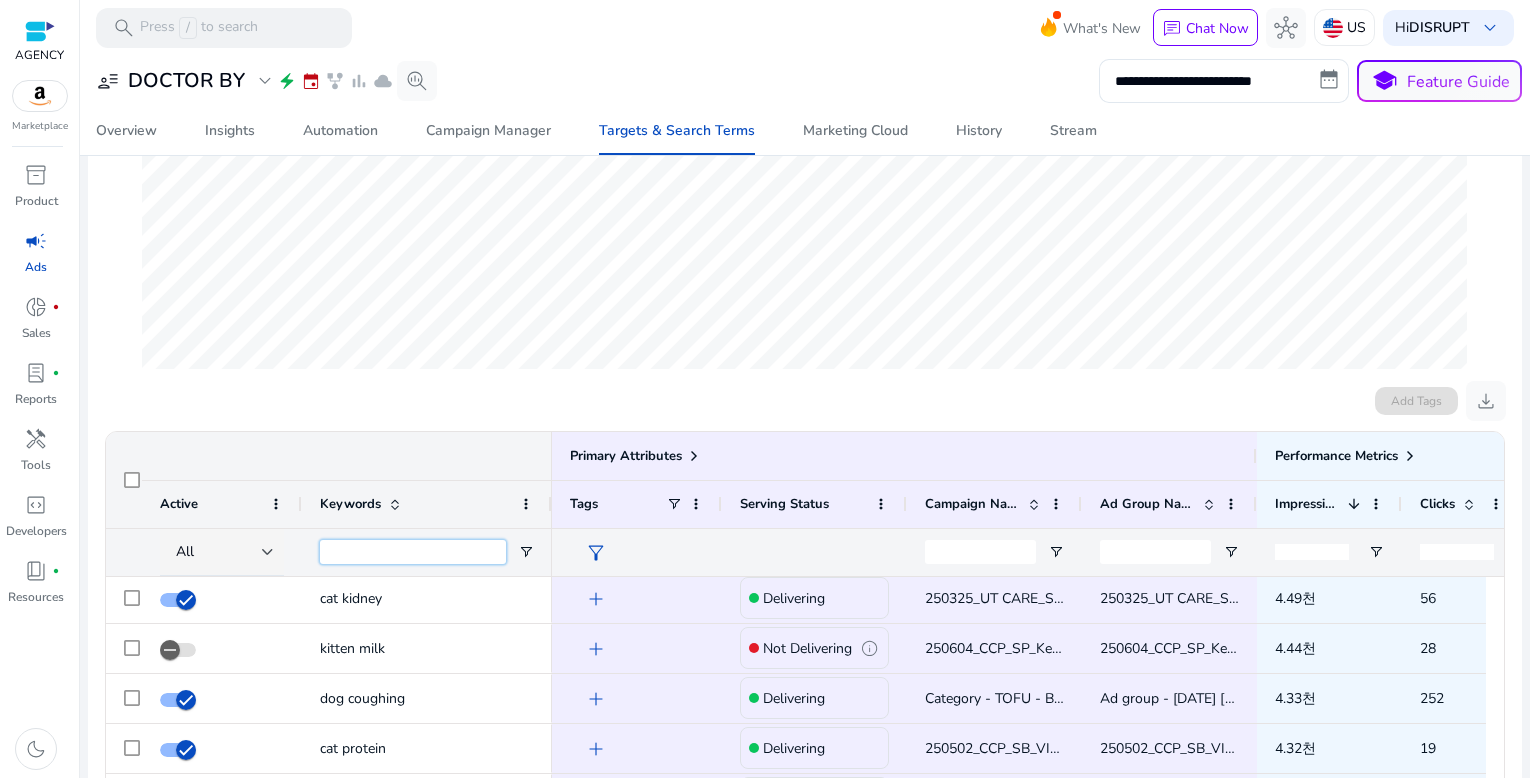 paste on "**********" 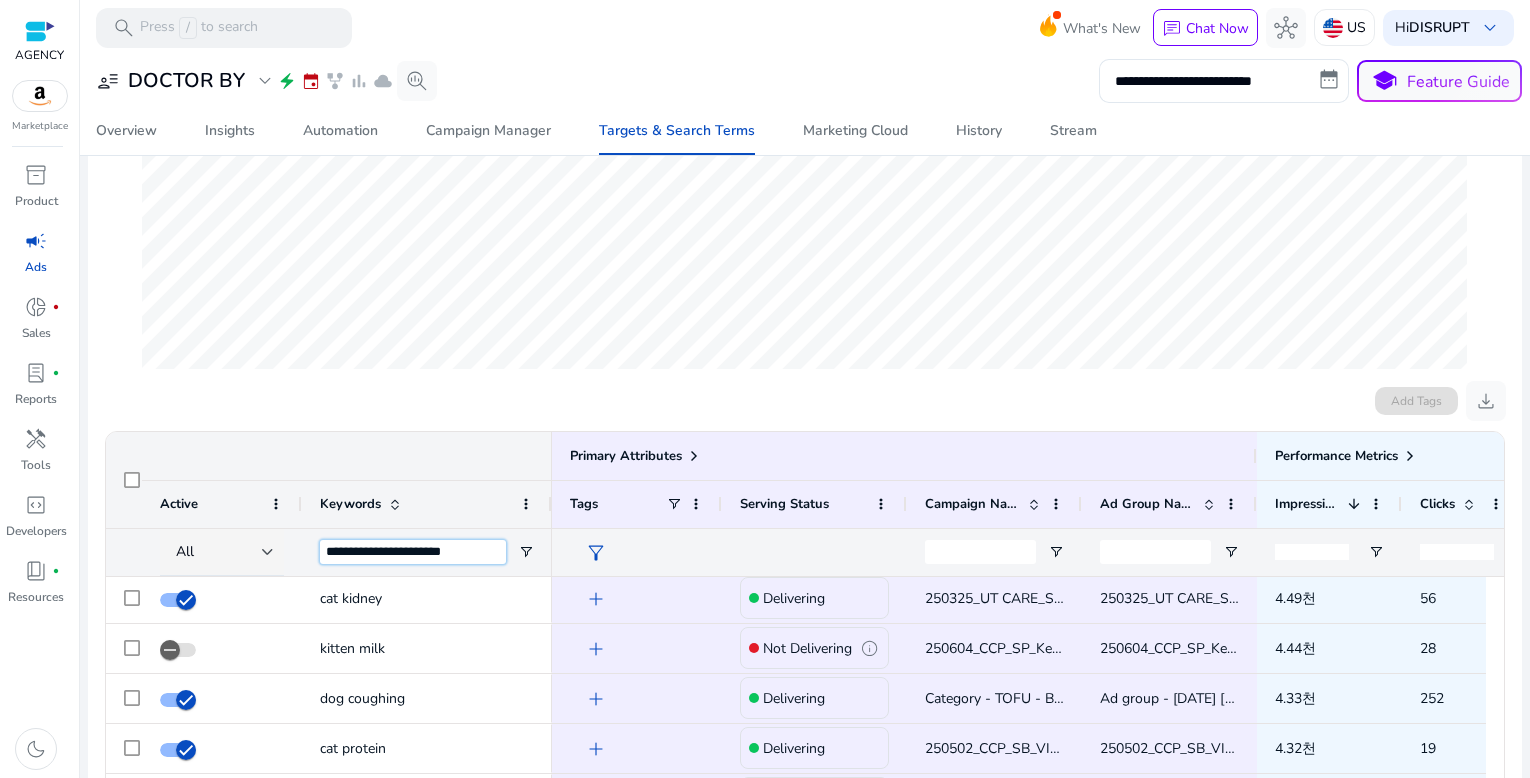 scroll, scrollTop: 0, scrollLeft: 0, axis: both 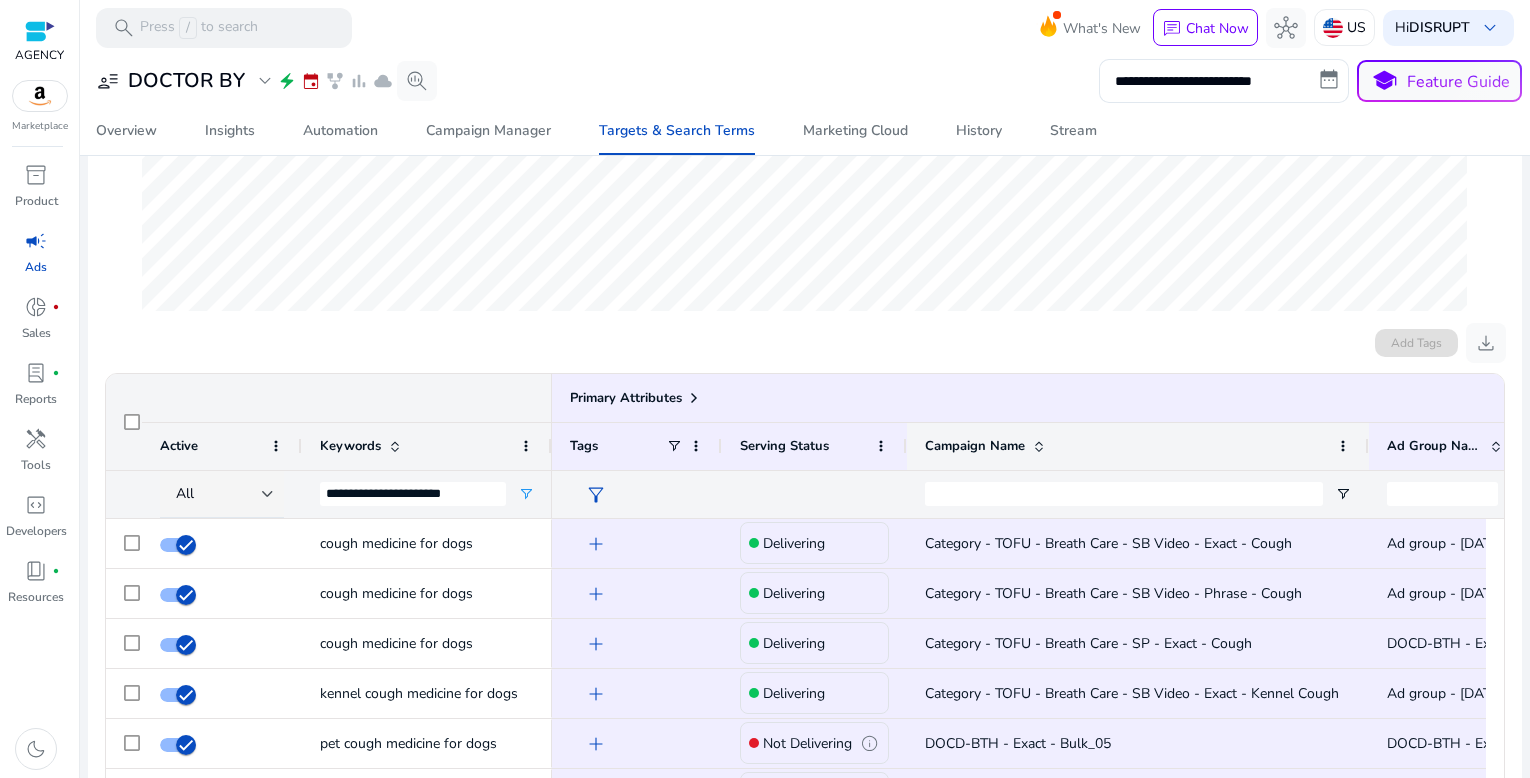 drag, startPoint x: 1077, startPoint y: 438, endPoint x: 1364, endPoint y: 445, distance: 287.08536 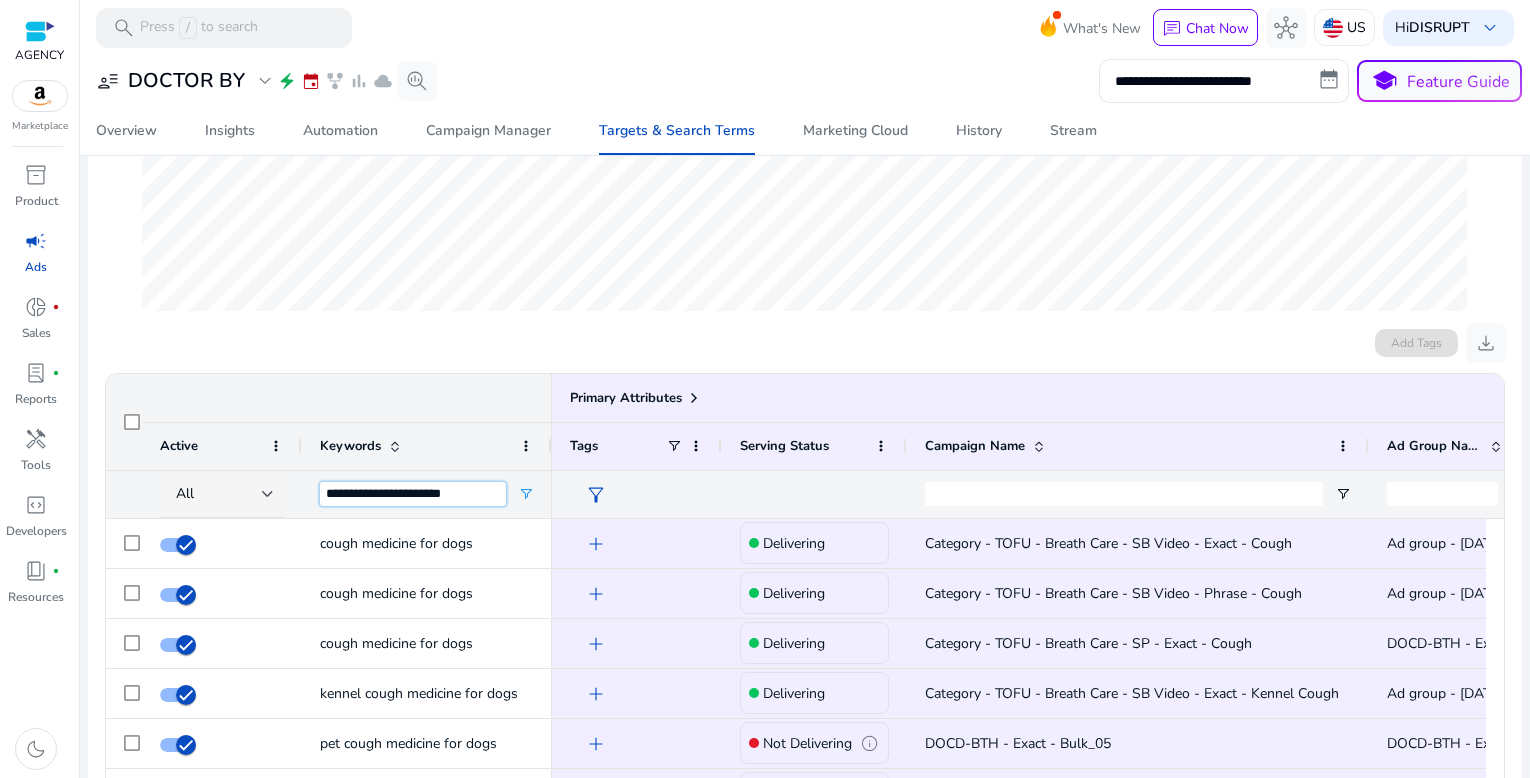click on "**********" at bounding box center (413, 494) 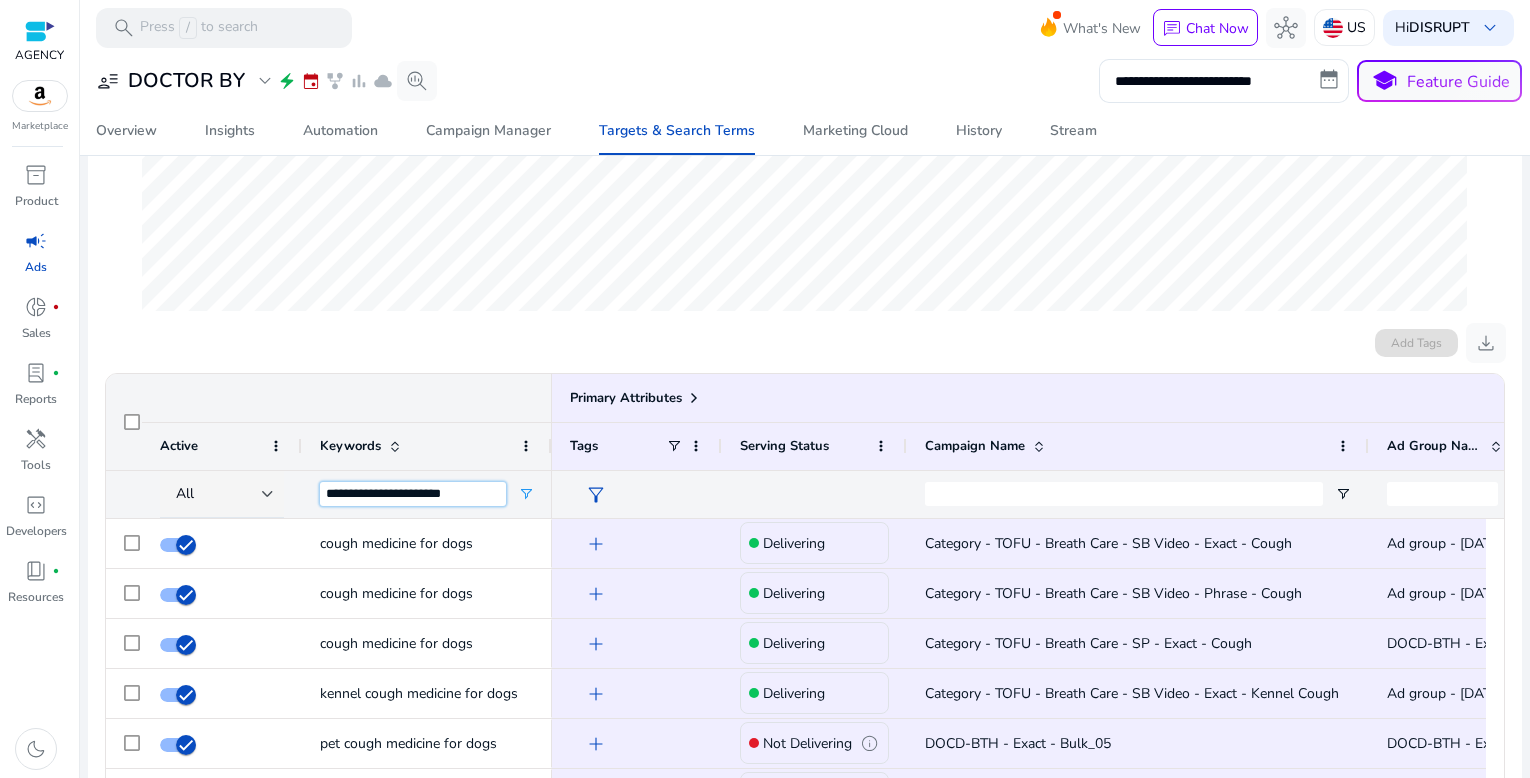 click on "**********" at bounding box center [413, 494] 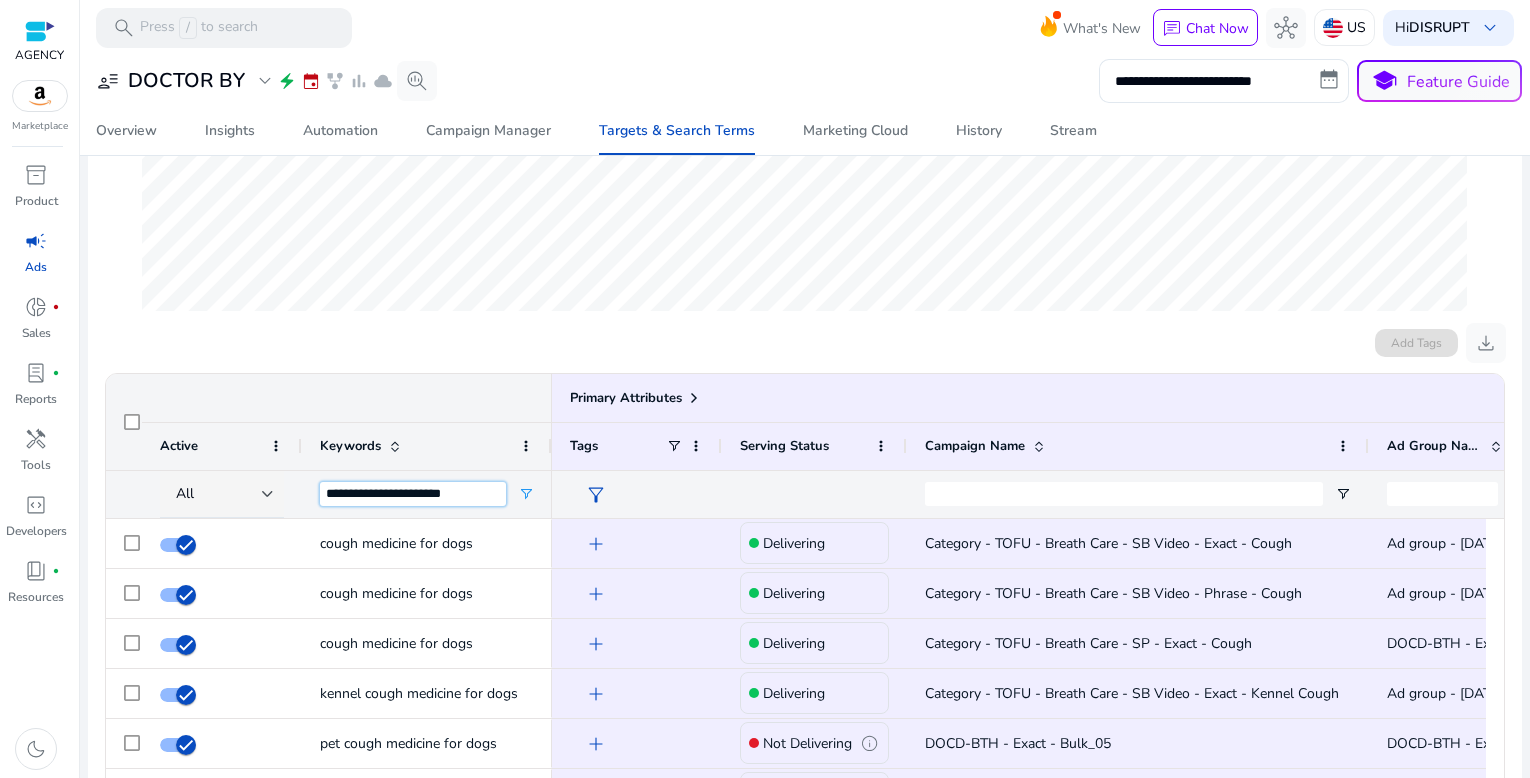 paste 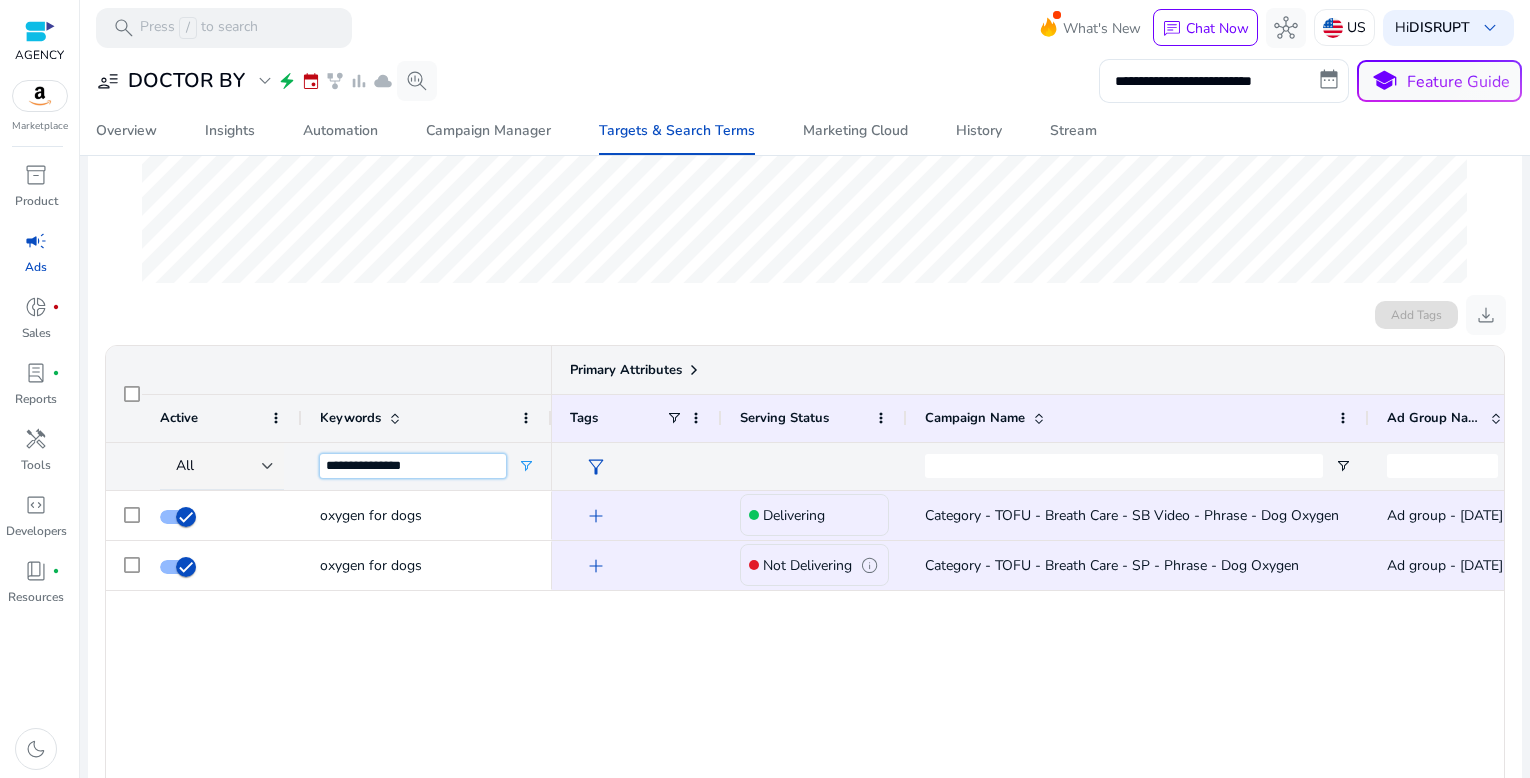 scroll, scrollTop: 464, scrollLeft: 0, axis: vertical 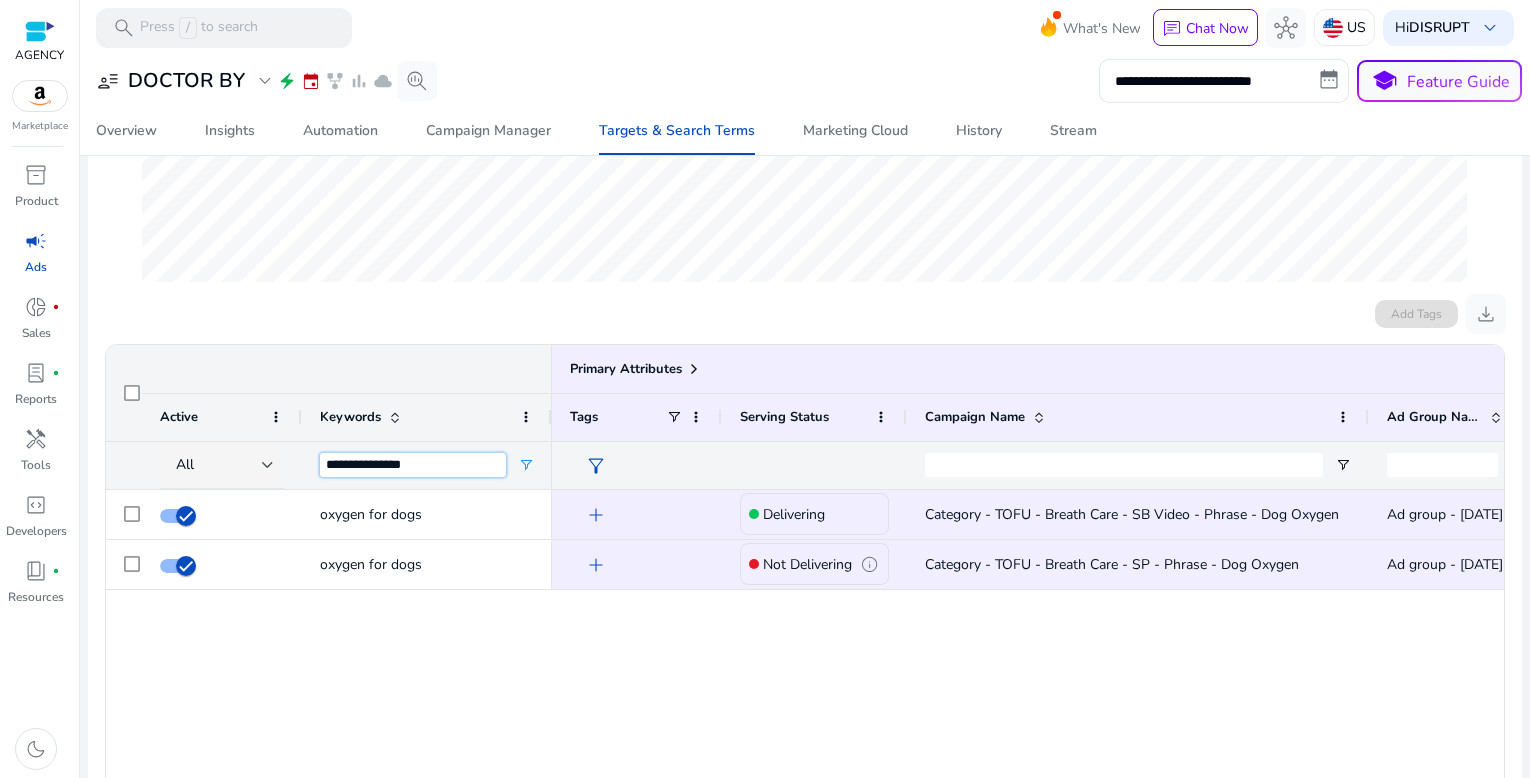 click on "**********" at bounding box center [413, 465] 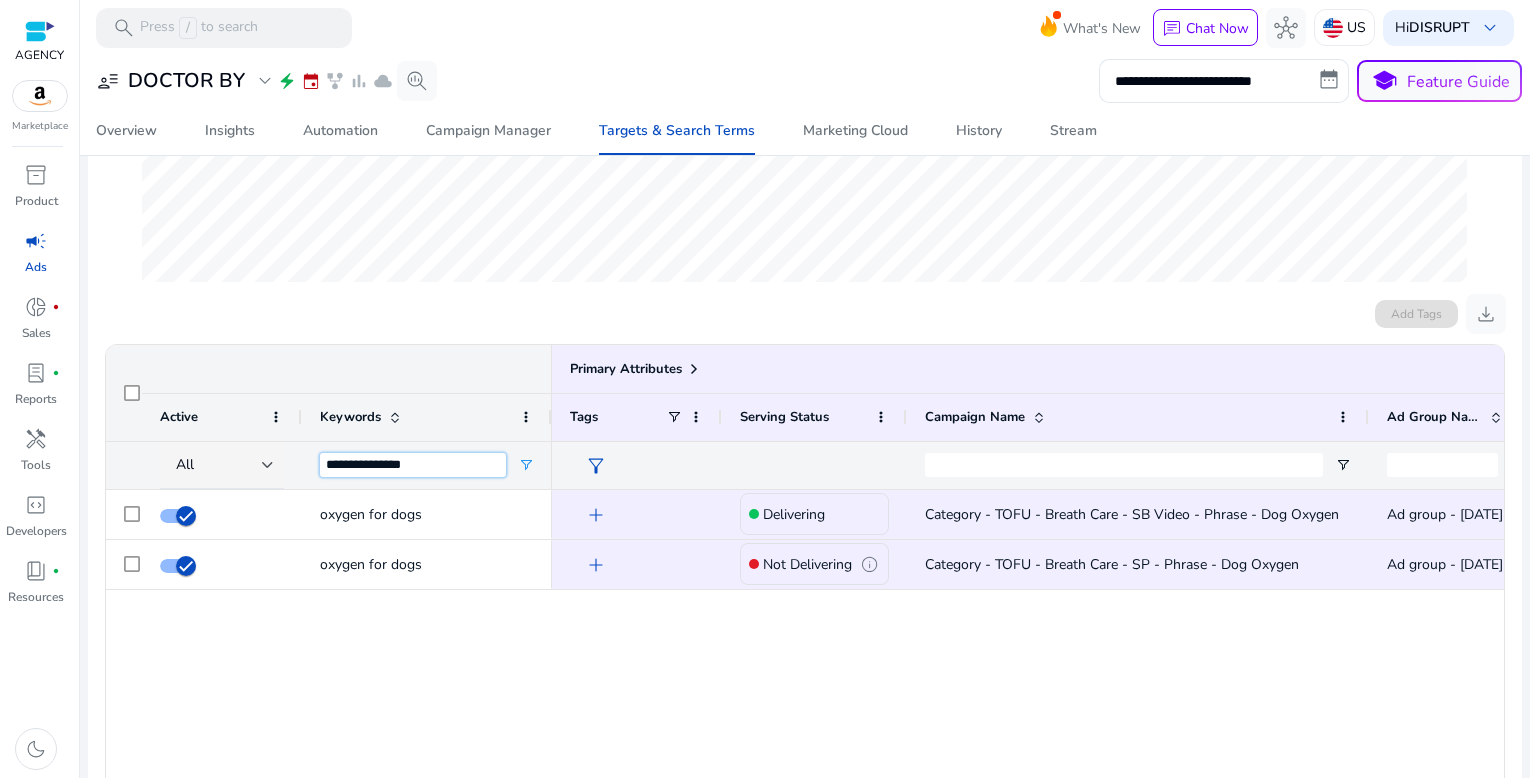 click on "**********" at bounding box center [413, 465] 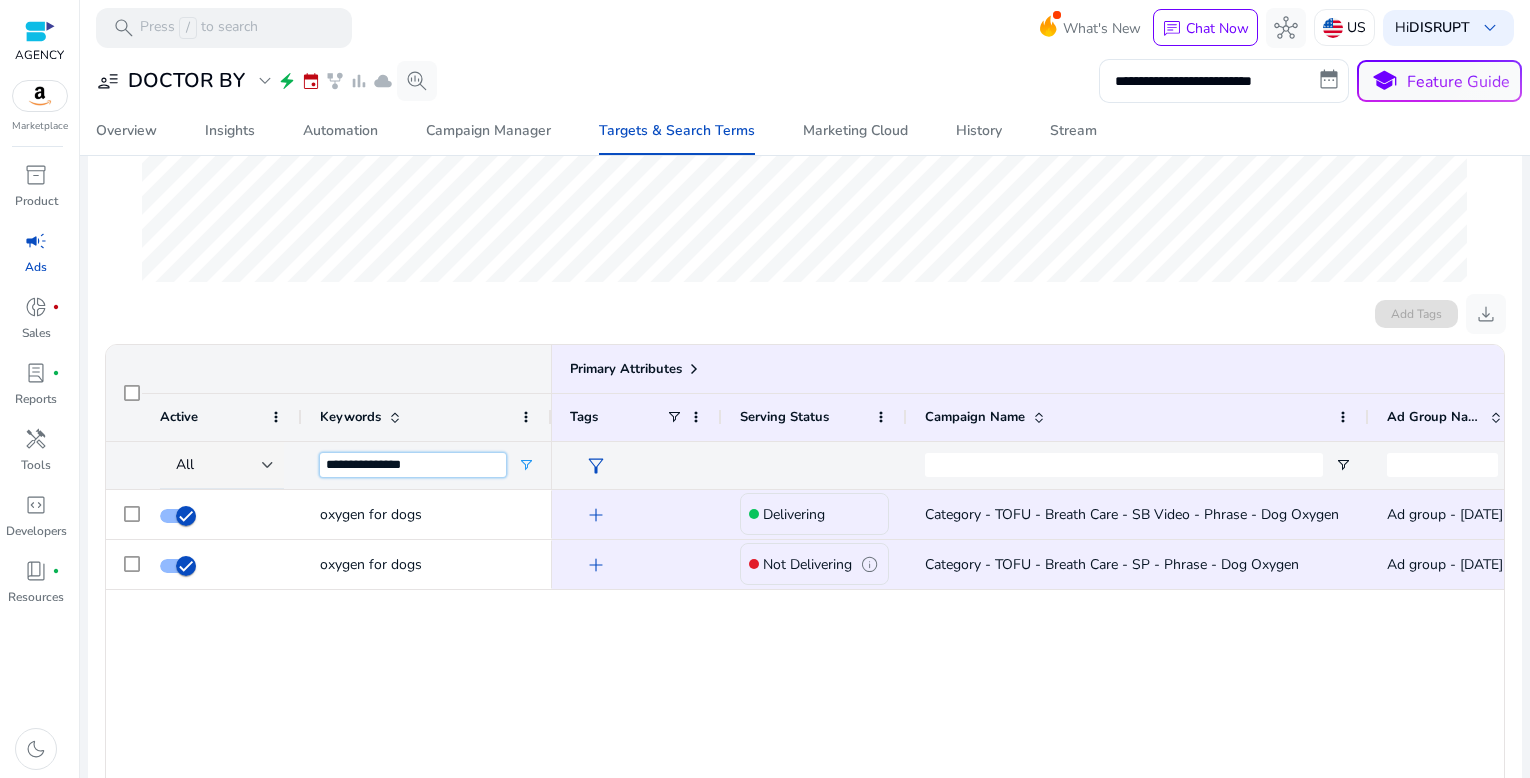 paste 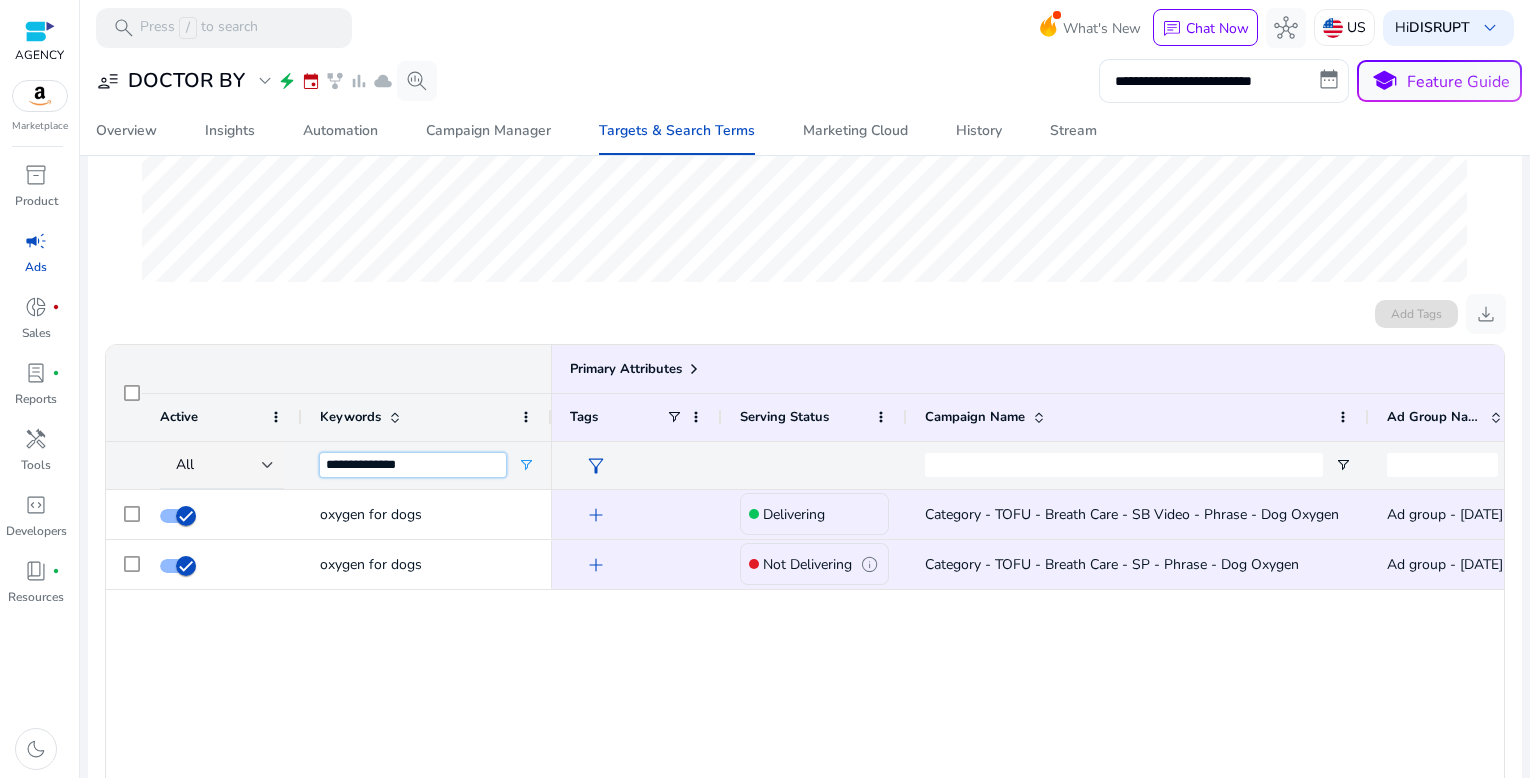 type on "**********" 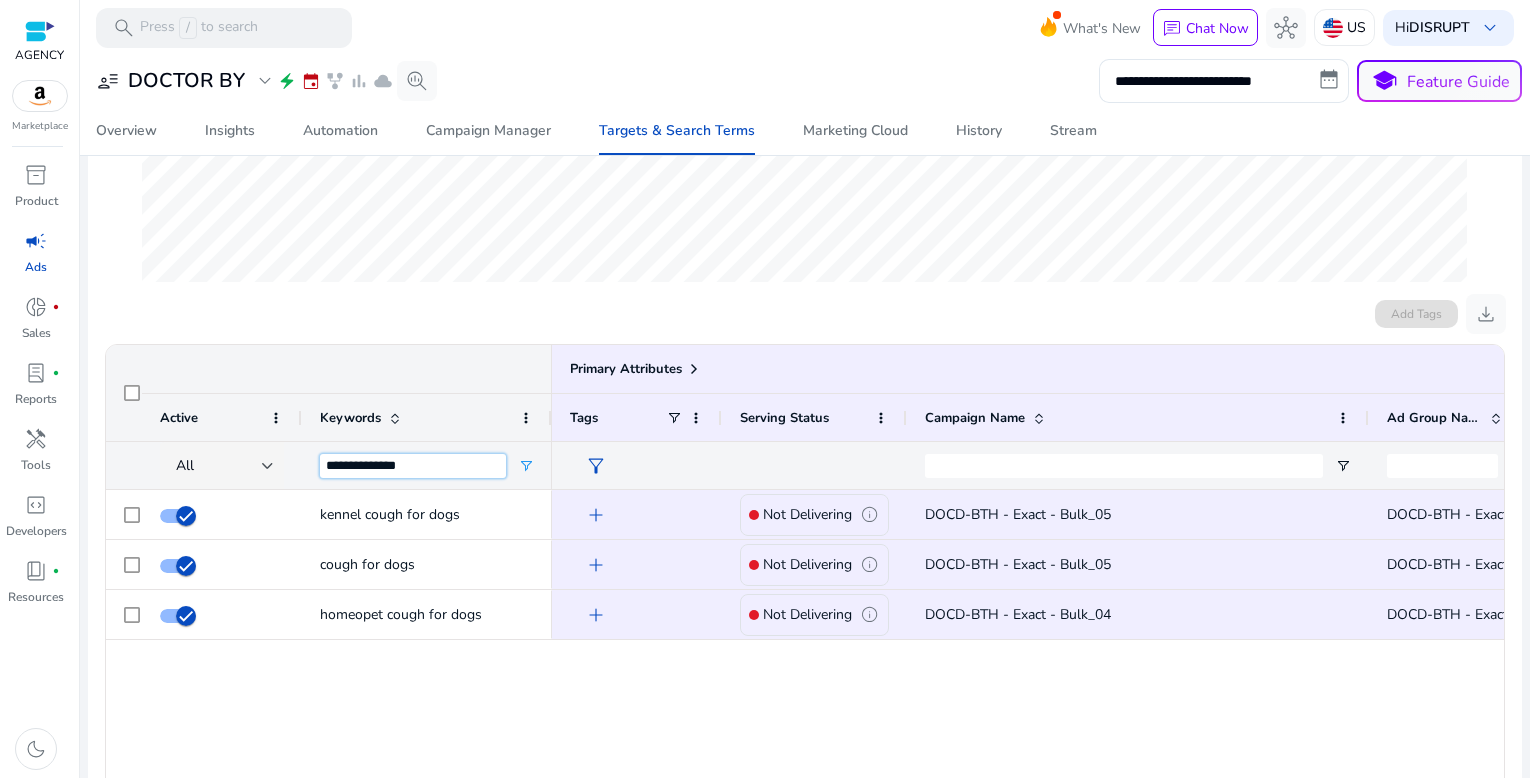 scroll, scrollTop: 464, scrollLeft: 0, axis: vertical 